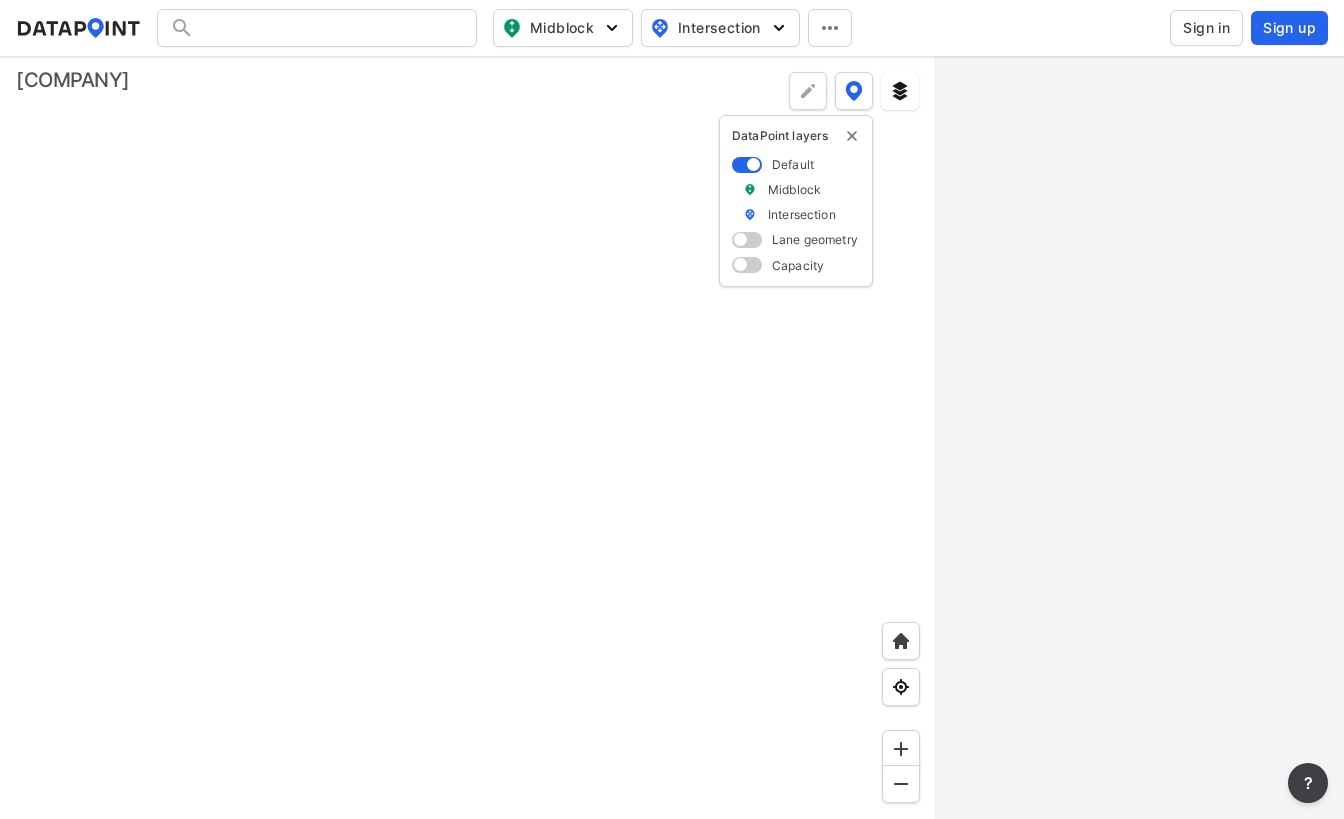 scroll, scrollTop: 0, scrollLeft: 0, axis: both 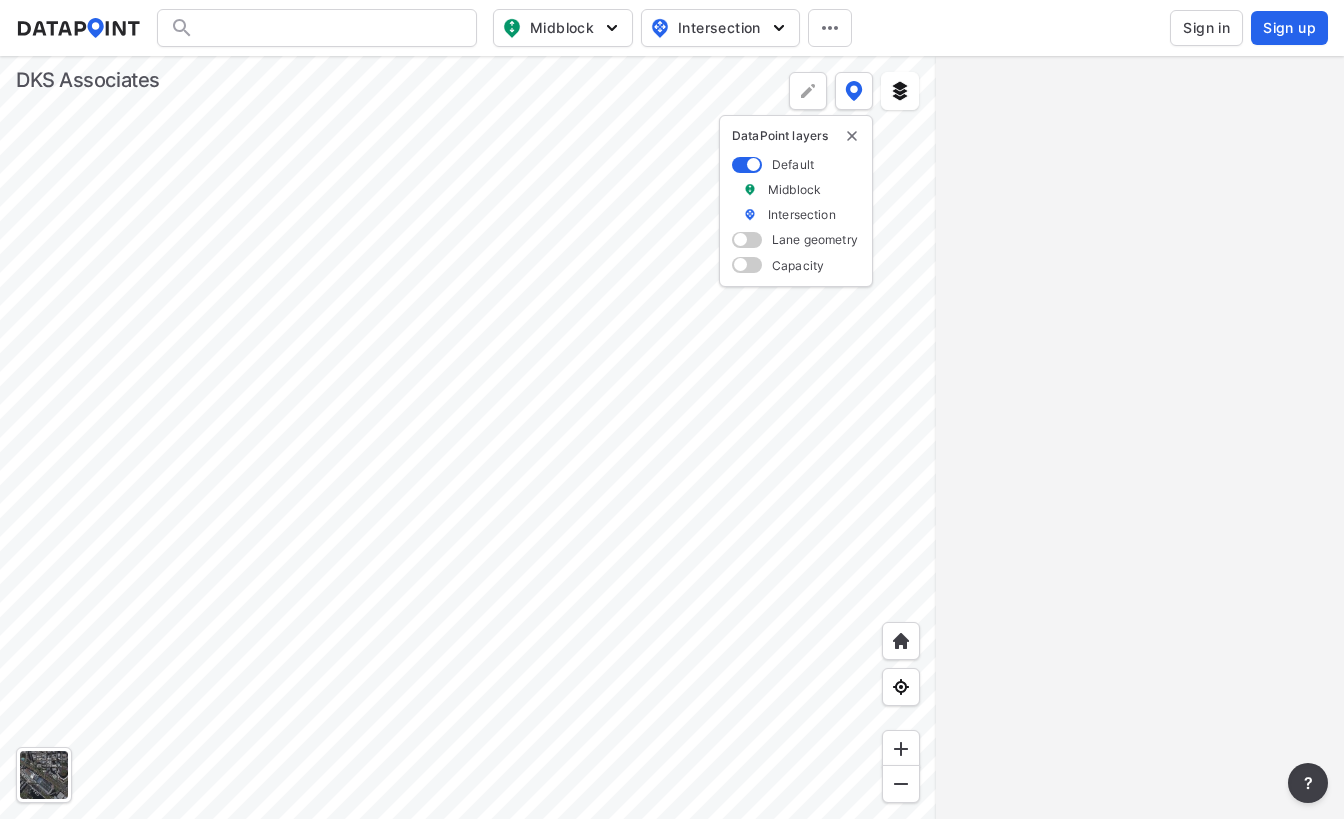 click at bounding box center [468, 437] 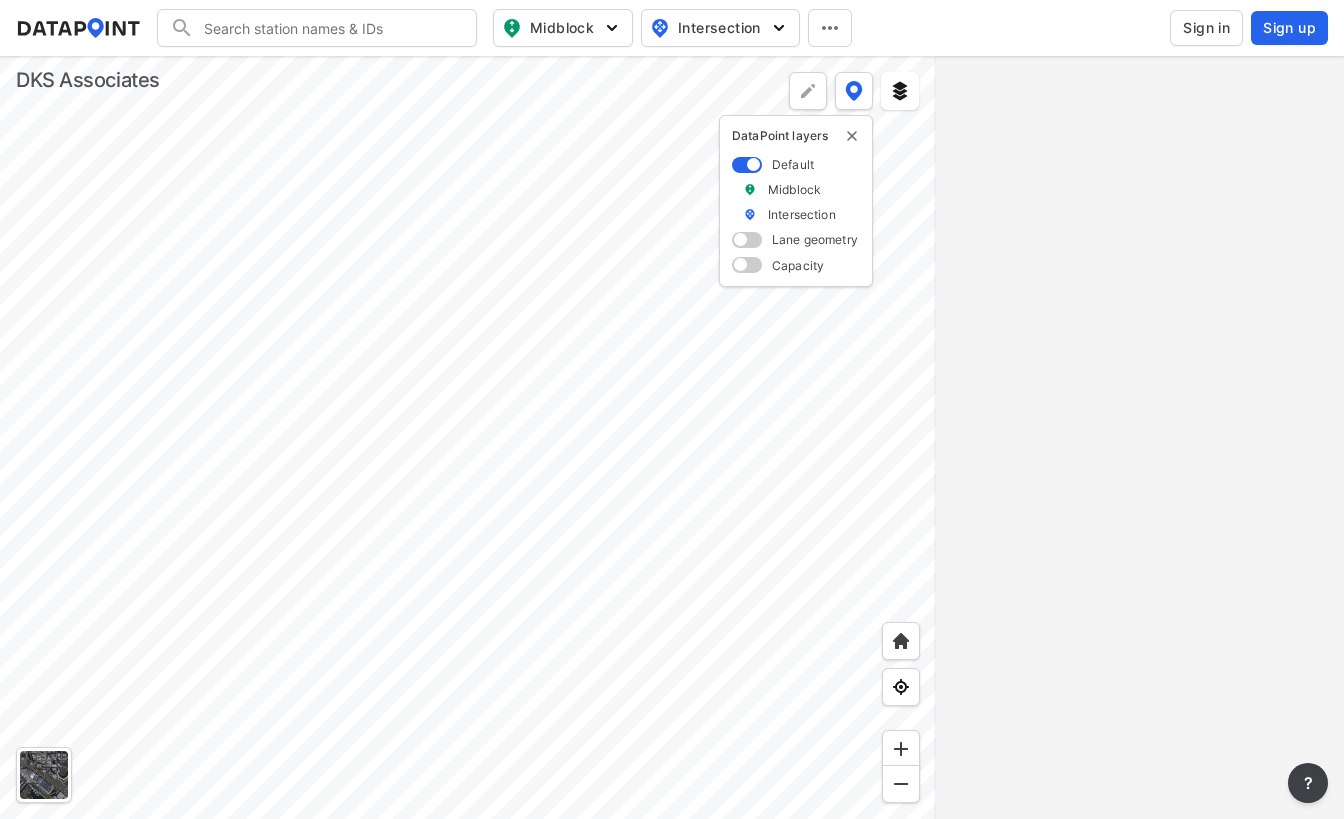 click at bounding box center [468, 437] 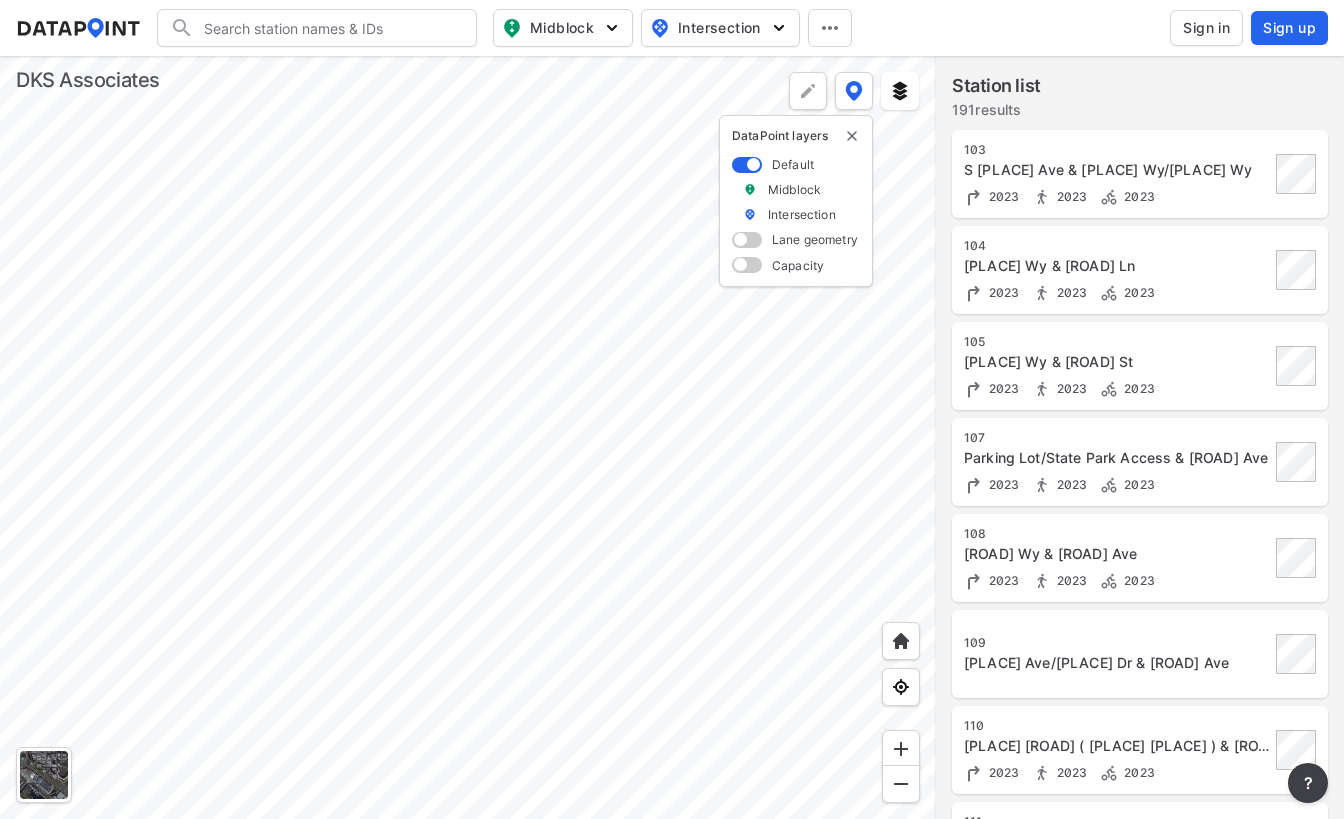 click at bounding box center (468, 437) 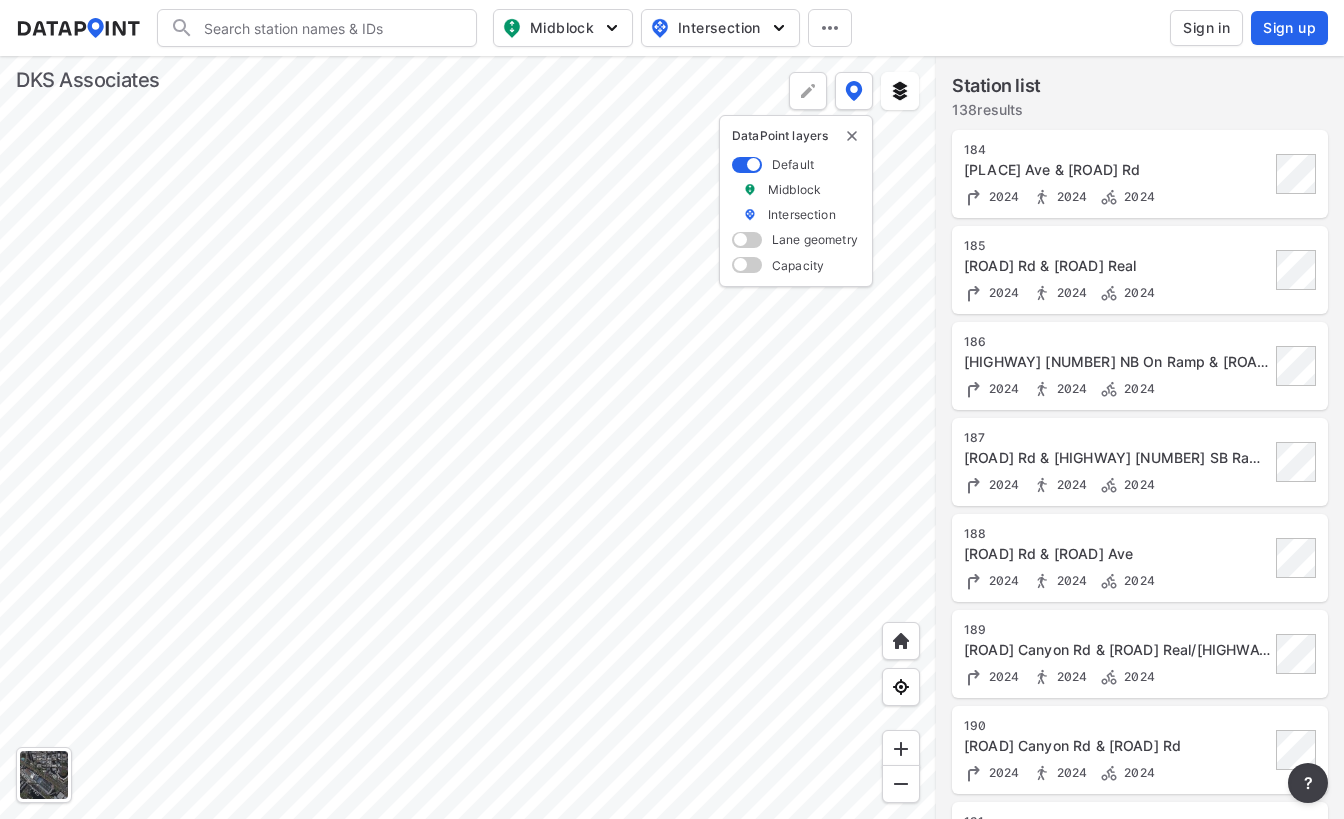 click at bounding box center (468, 437) 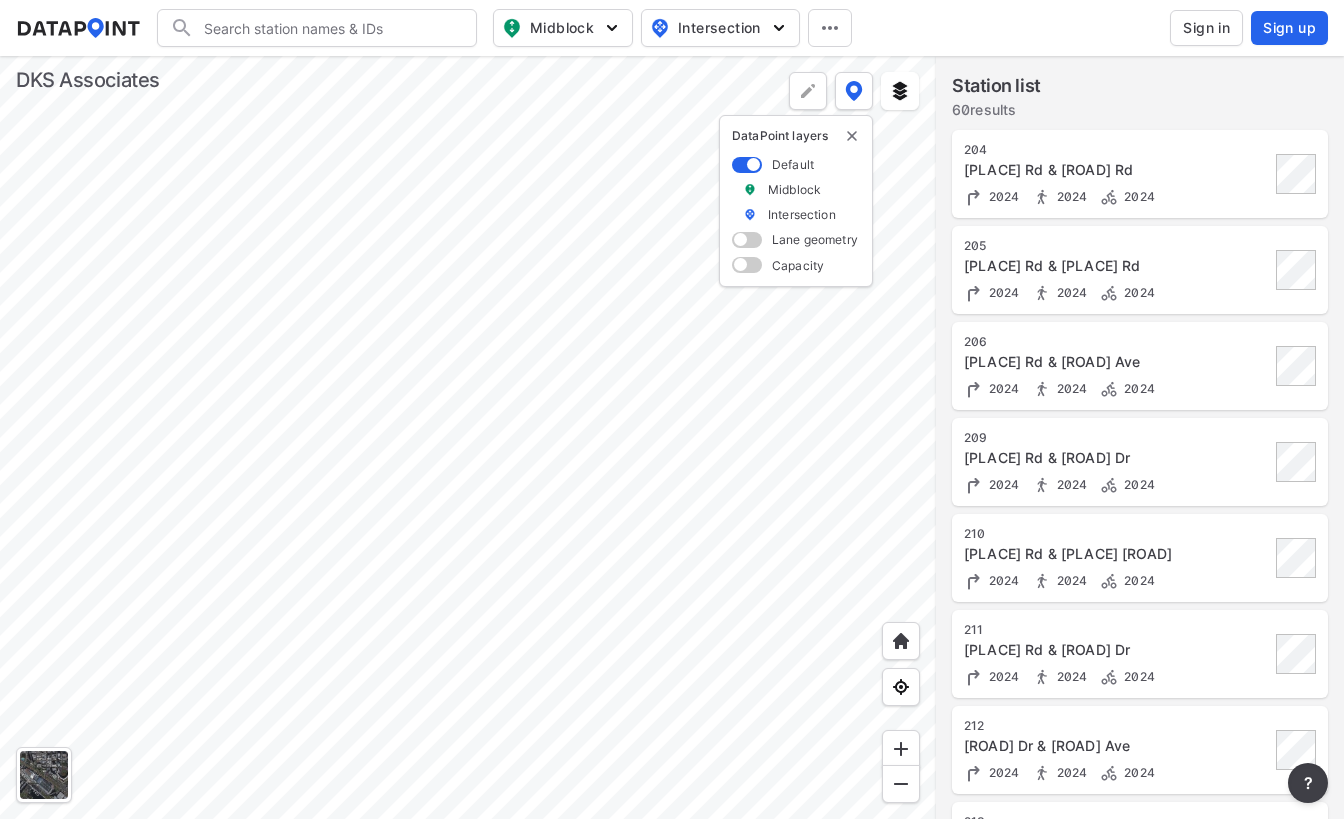 click at bounding box center [468, 437] 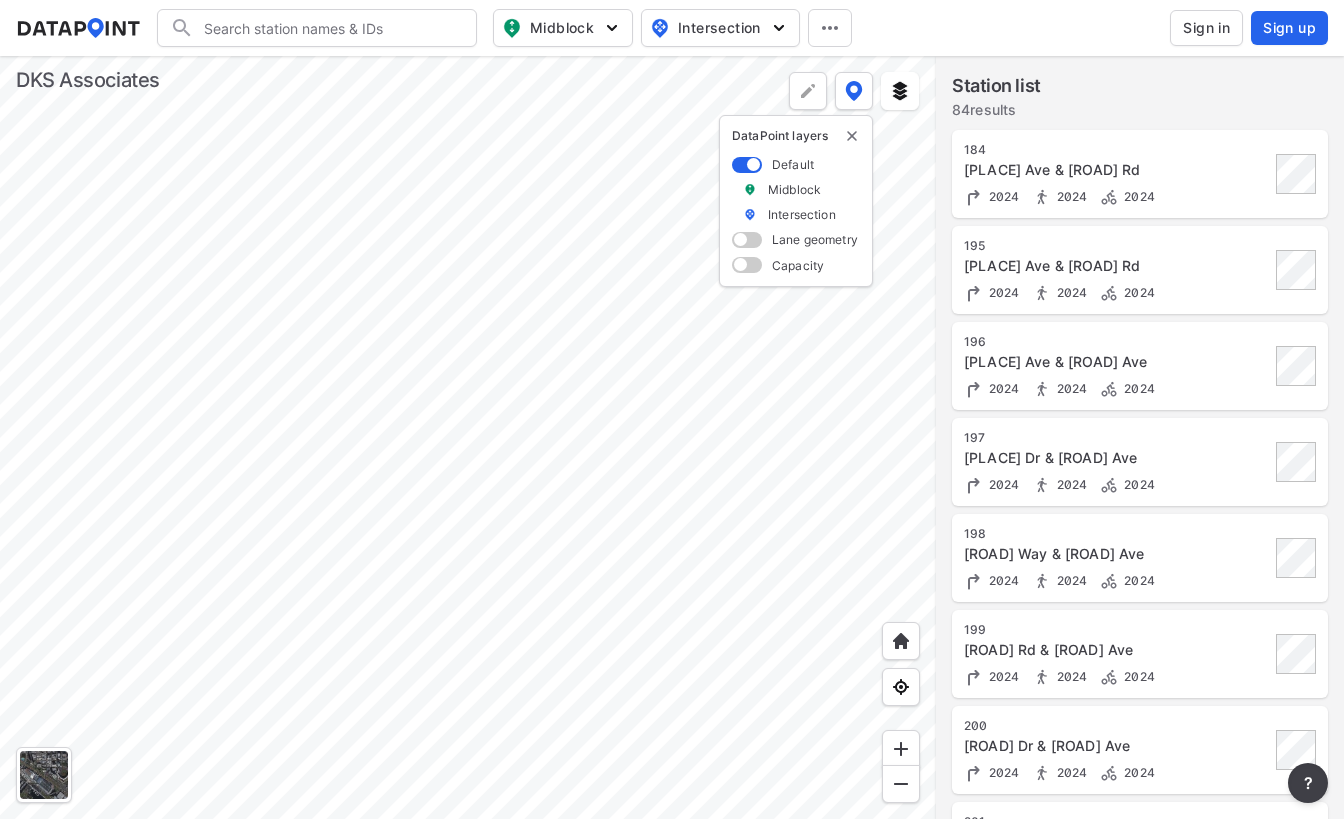 click at bounding box center (468, 437) 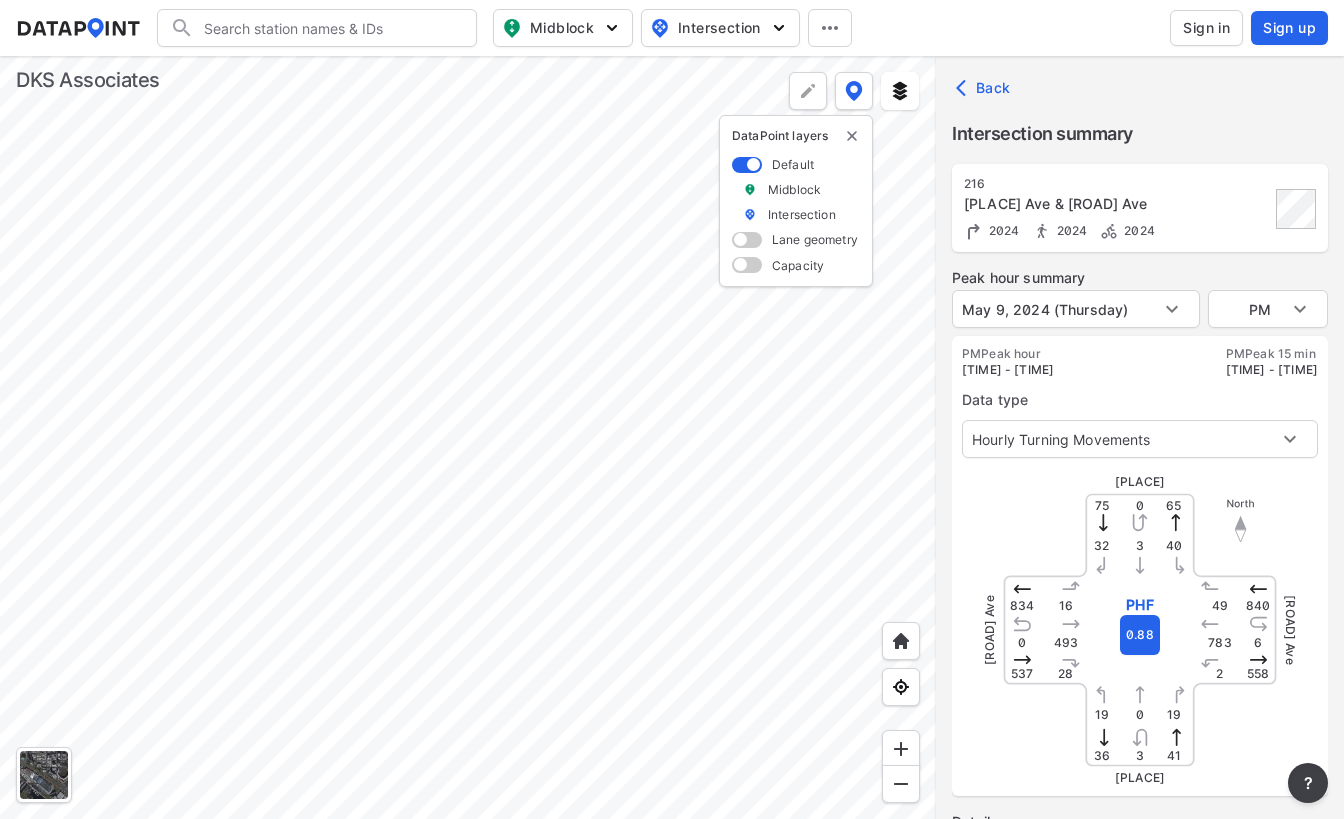 click at bounding box center (468, 437) 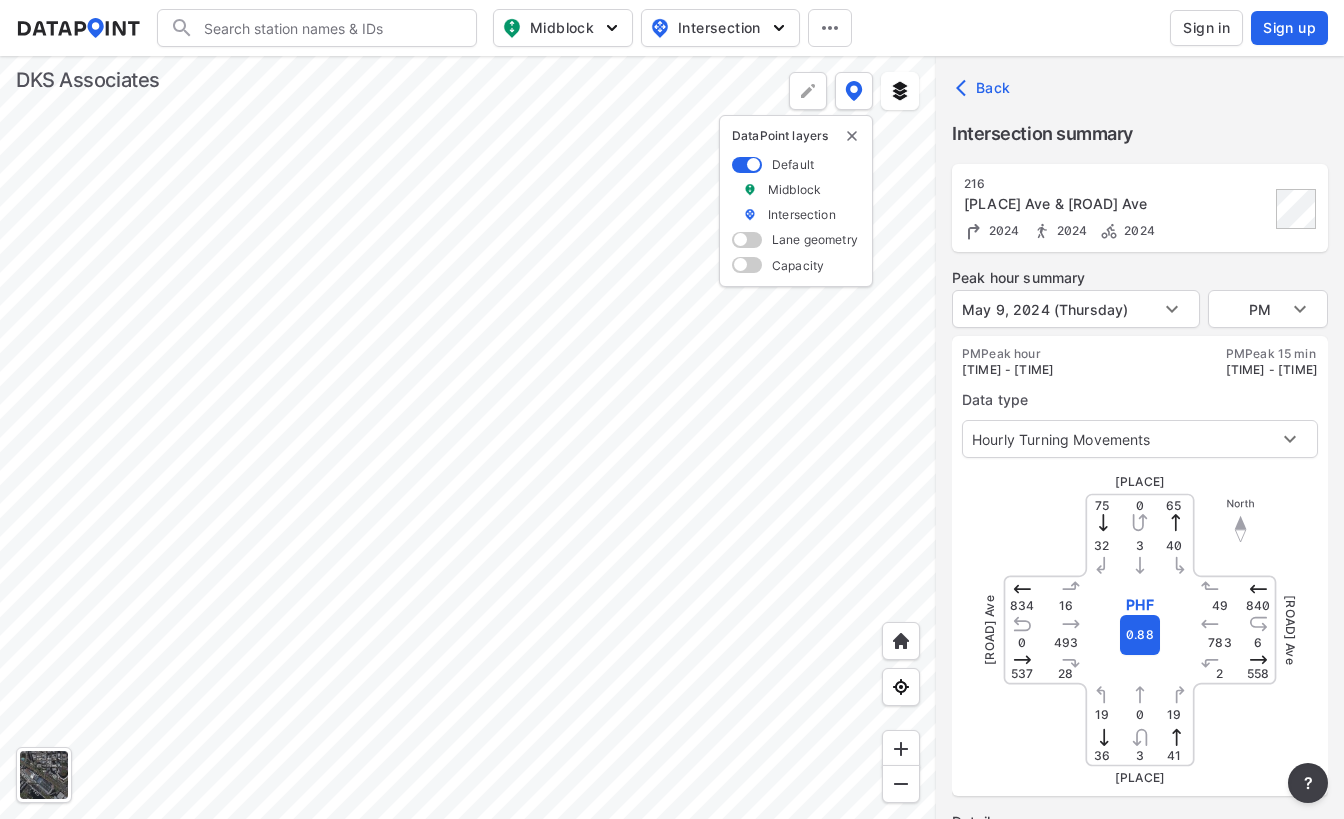 click at bounding box center (468, 437) 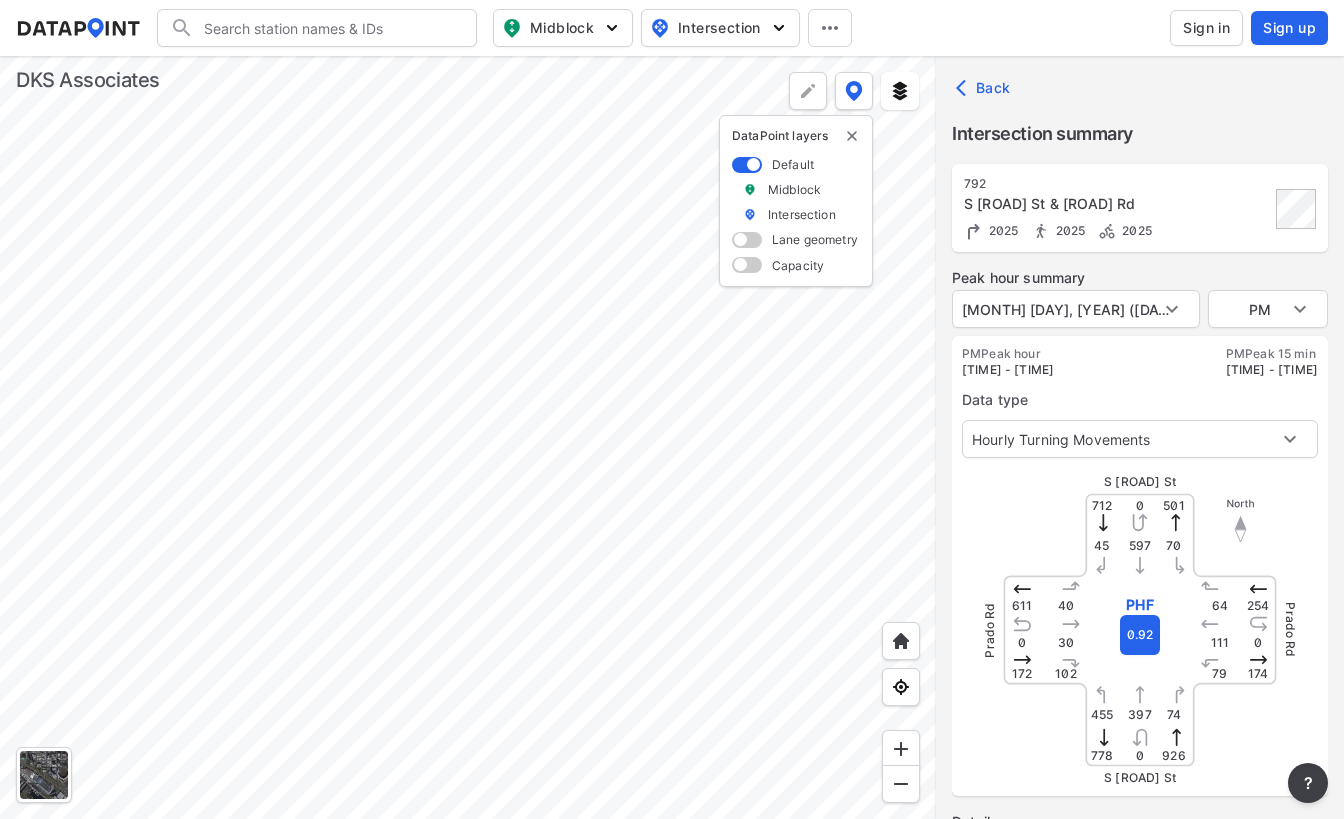 click at bounding box center (468, 437) 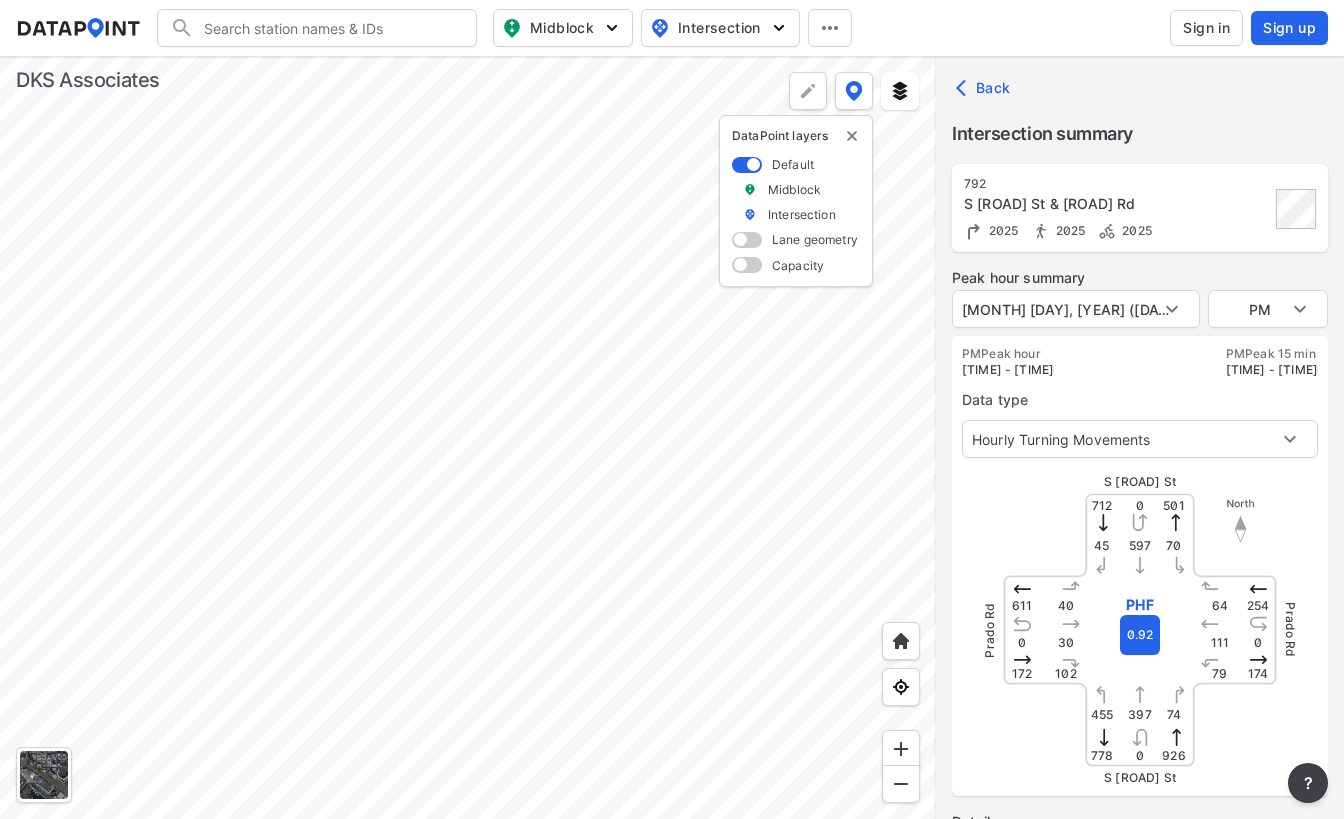 click at bounding box center (468, 437) 